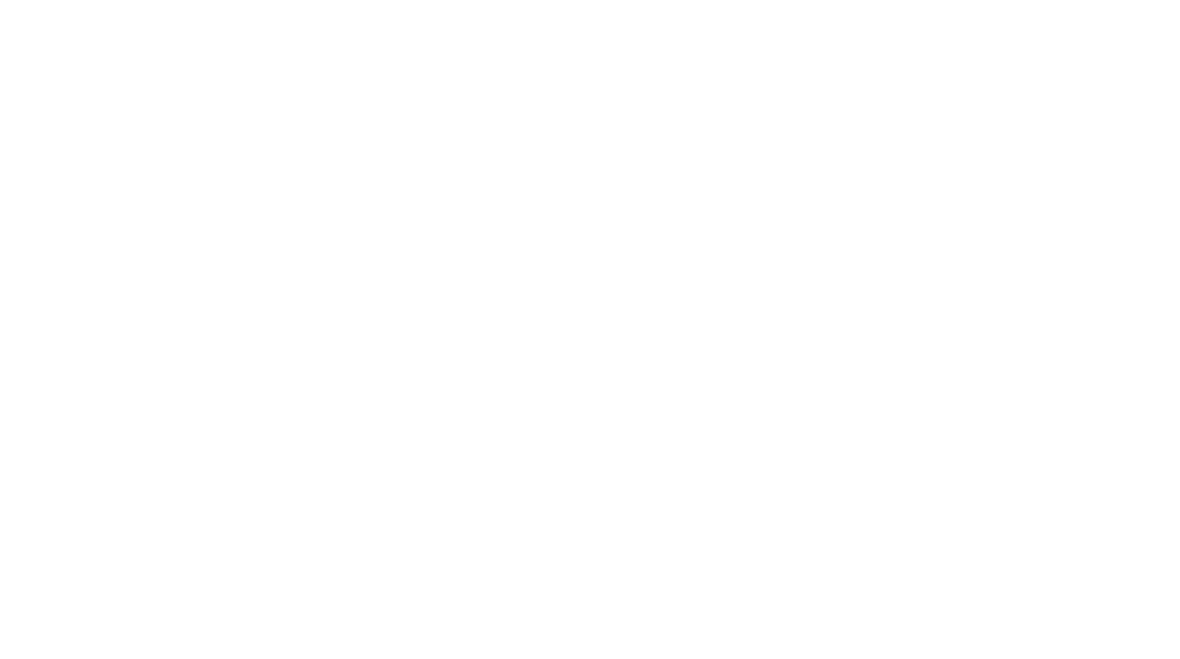scroll, scrollTop: 0, scrollLeft: 0, axis: both 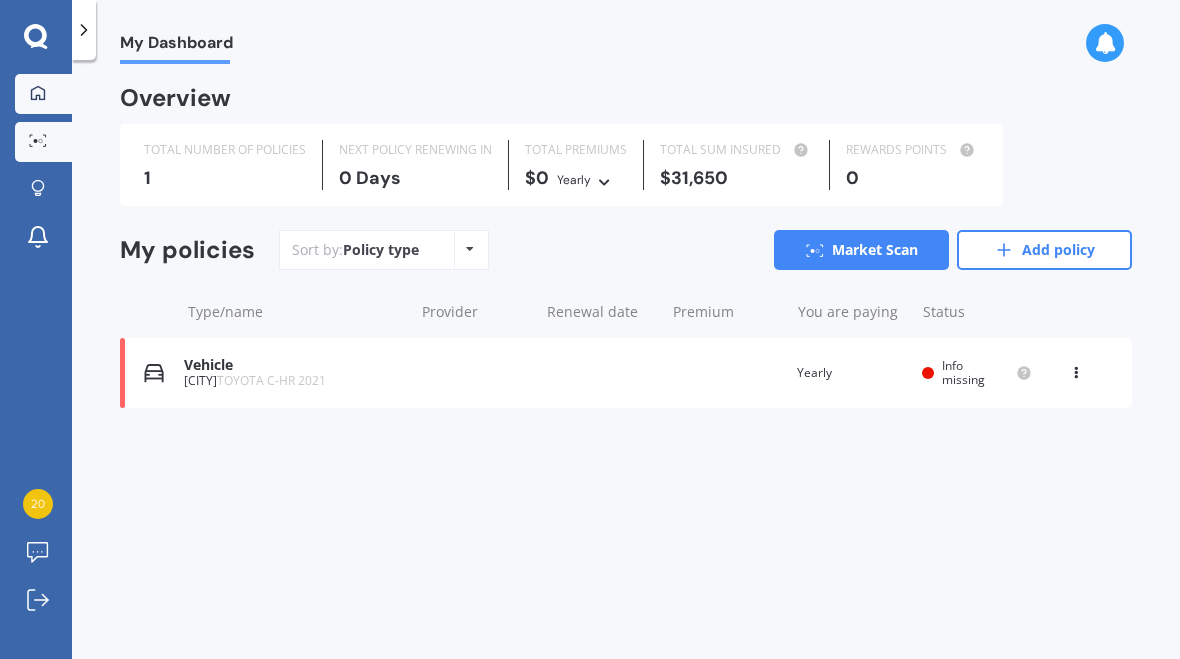 click on "Market Scan" at bounding box center (43, 142) 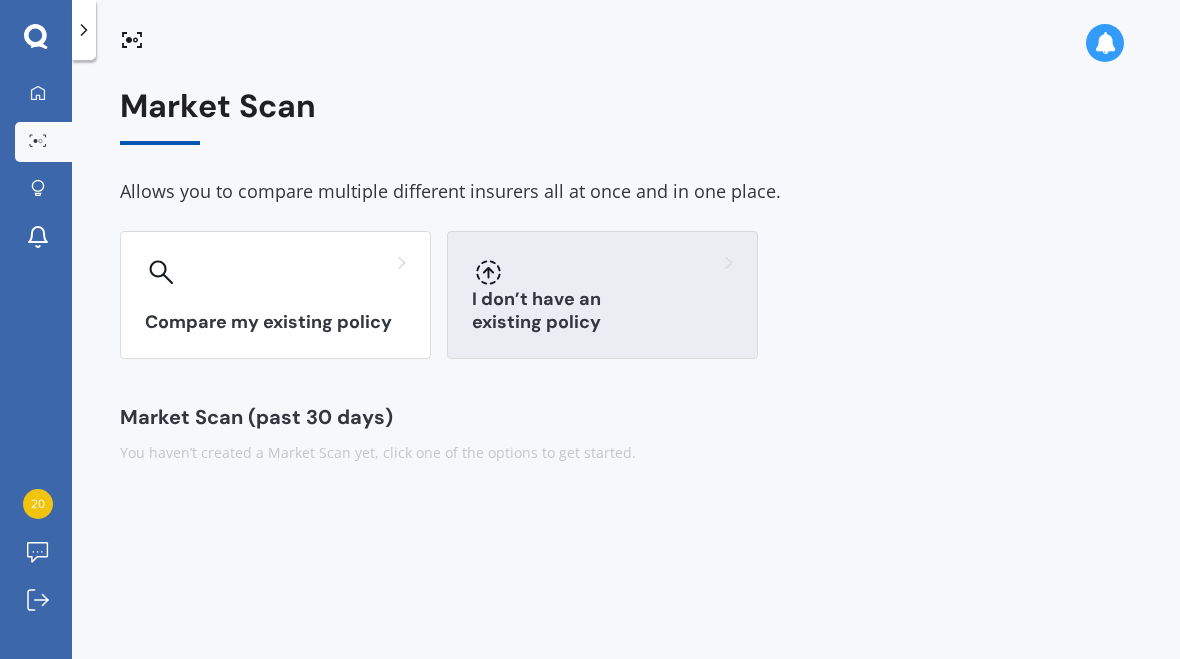 click on "I don’t have an existing policy" at bounding box center (602, 295) 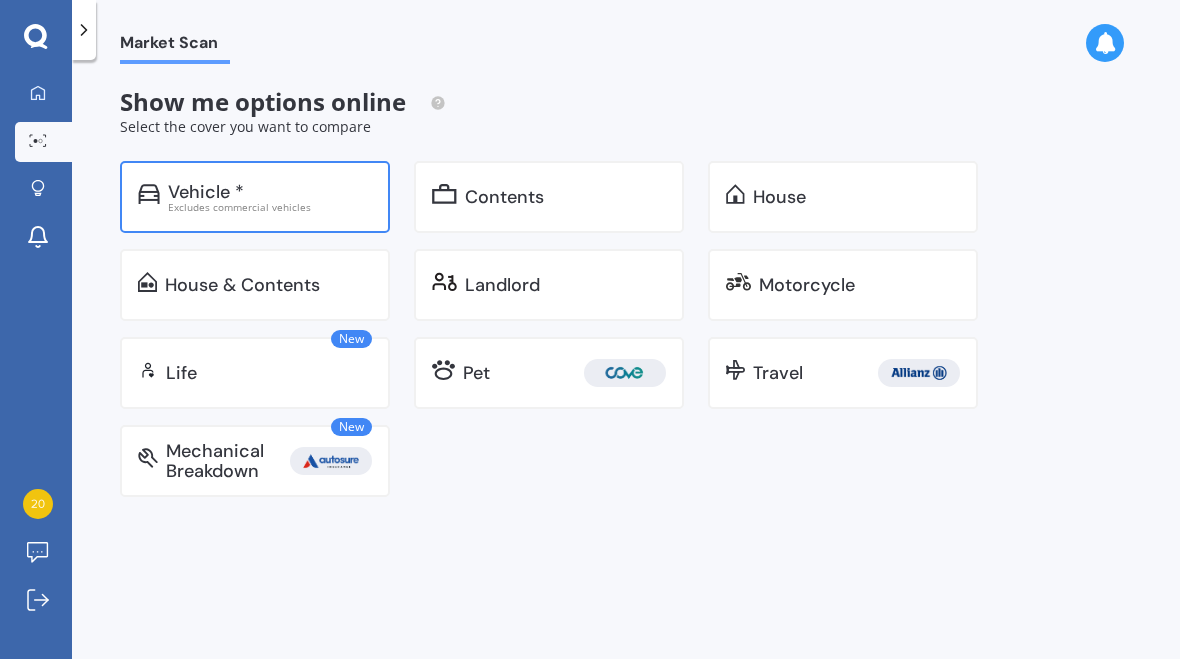 click on "Vehicle *" at bounding box center [206, 192] 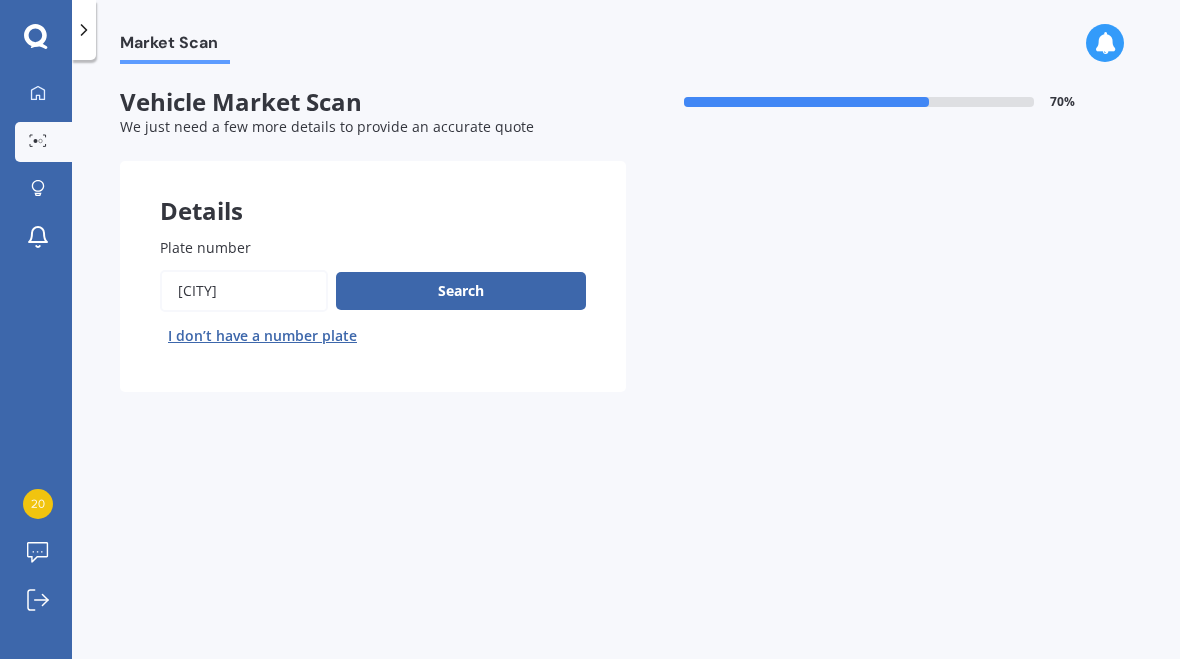 click on "I don’t have a number plate" at bounding box center [262, 336] 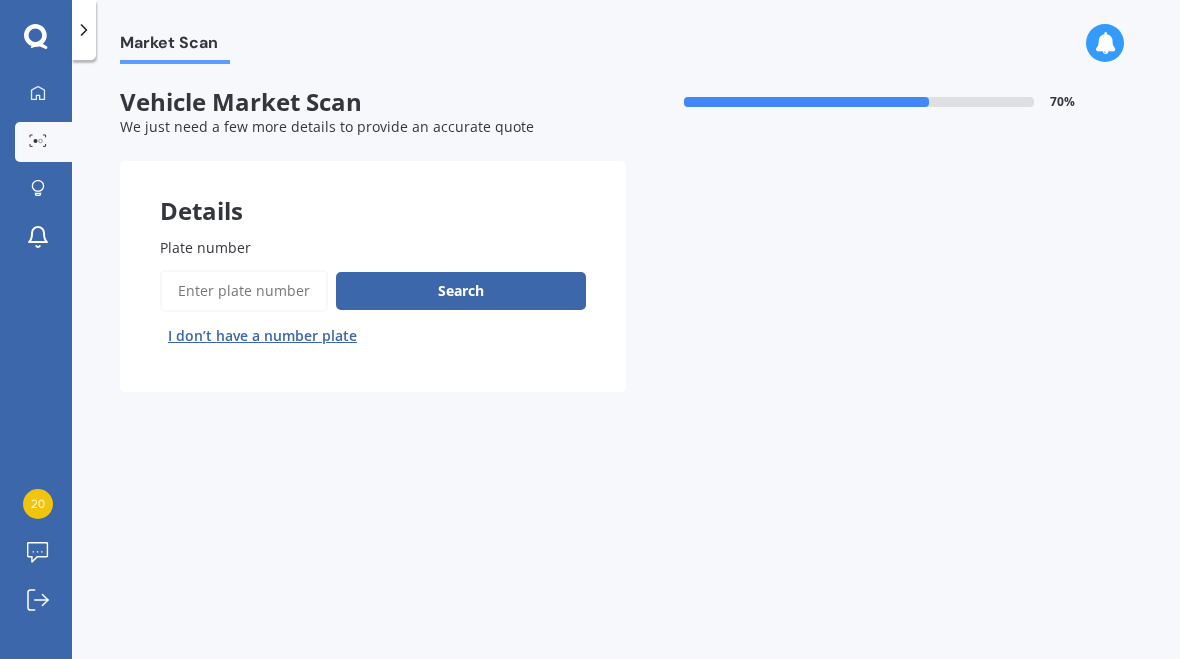 select on "22" 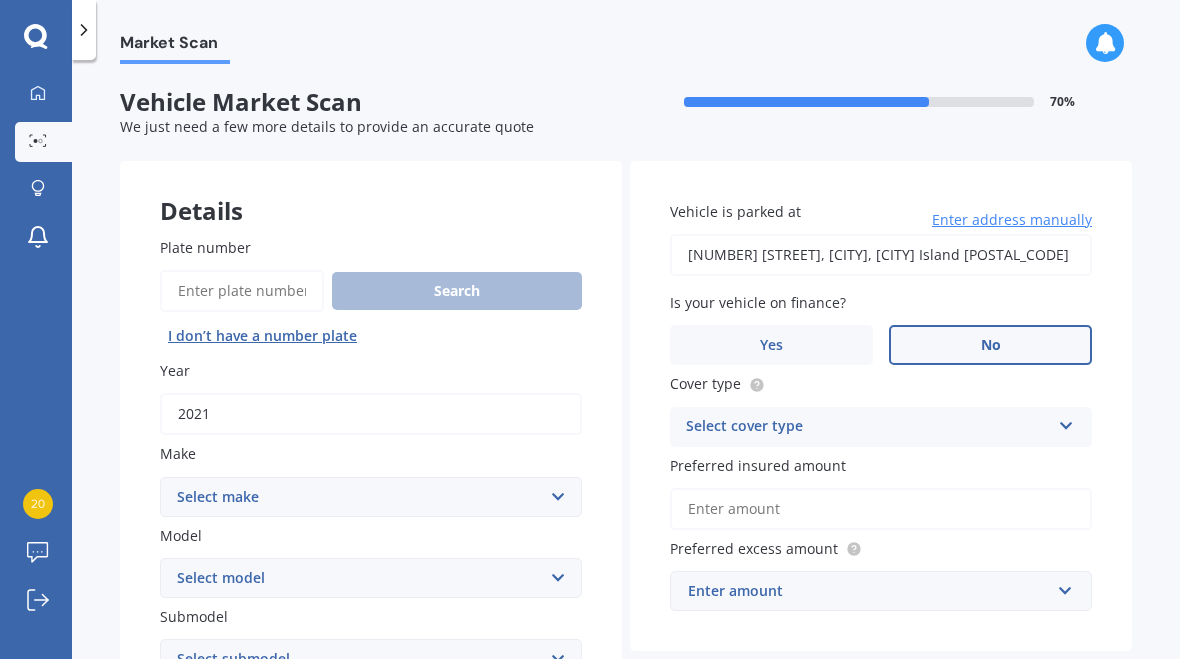click on "2021" at bounding box center (371, 414) 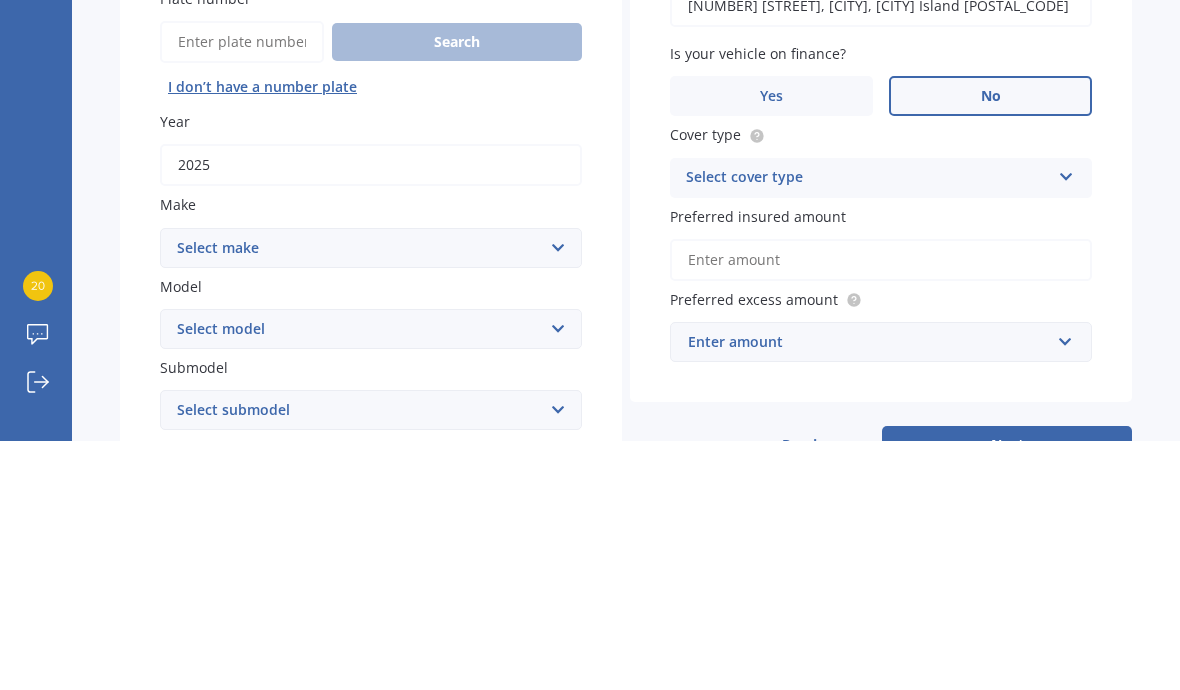 type on "2025" 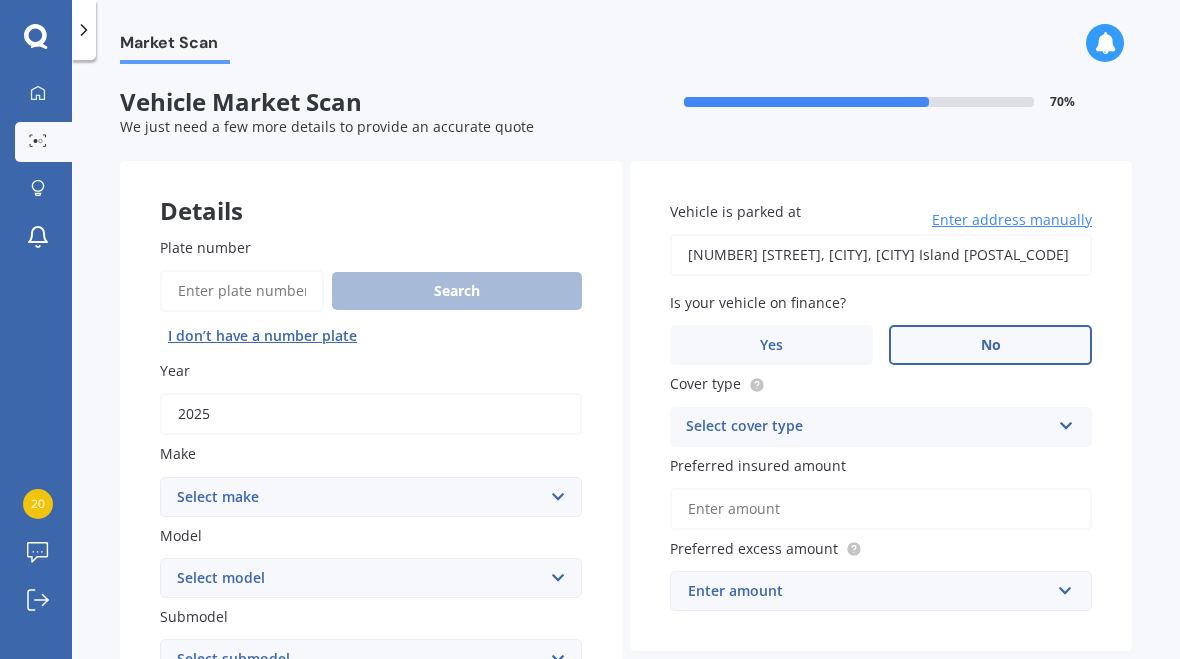 select on "POLESTAR" 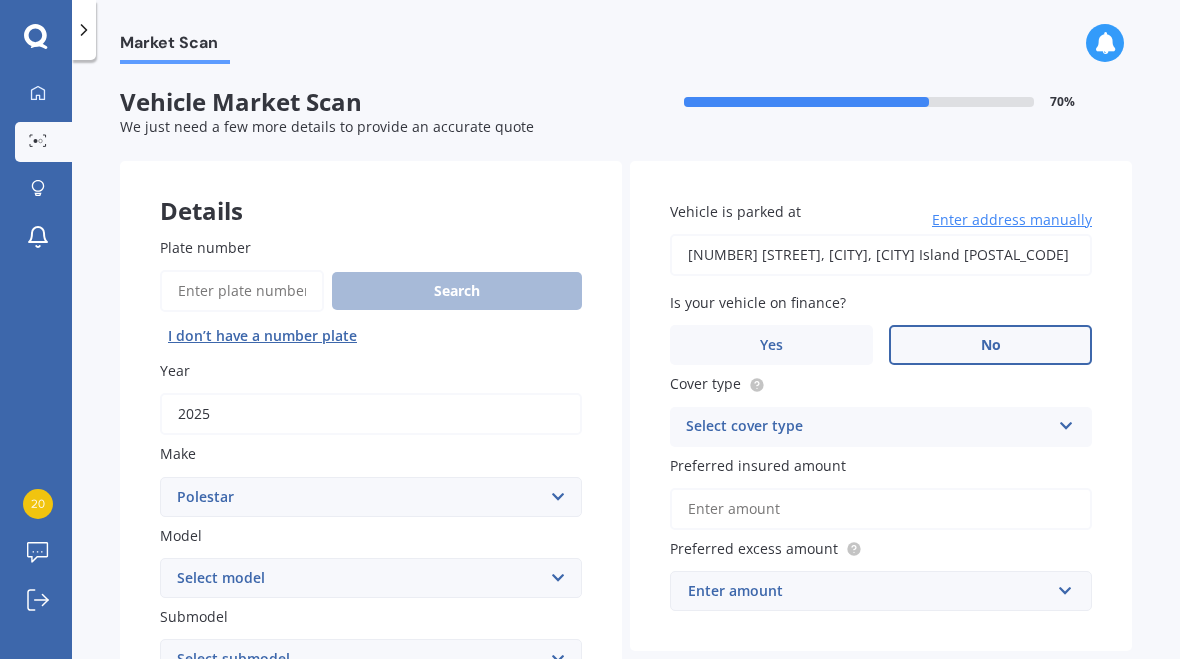 click on "Select model 1 2 3 POLESTAR 2 Polestar 4" at bounding box center (371, 578) 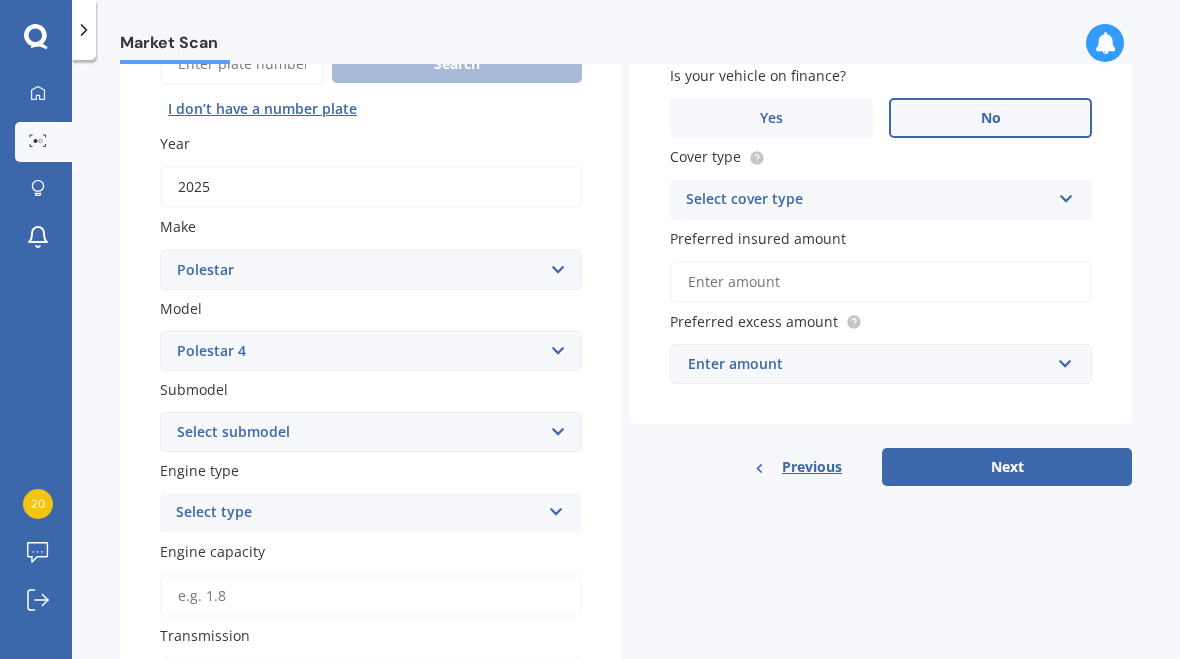 scroll, scrollTop: 228, scrollLeft: 0, axis: vertical 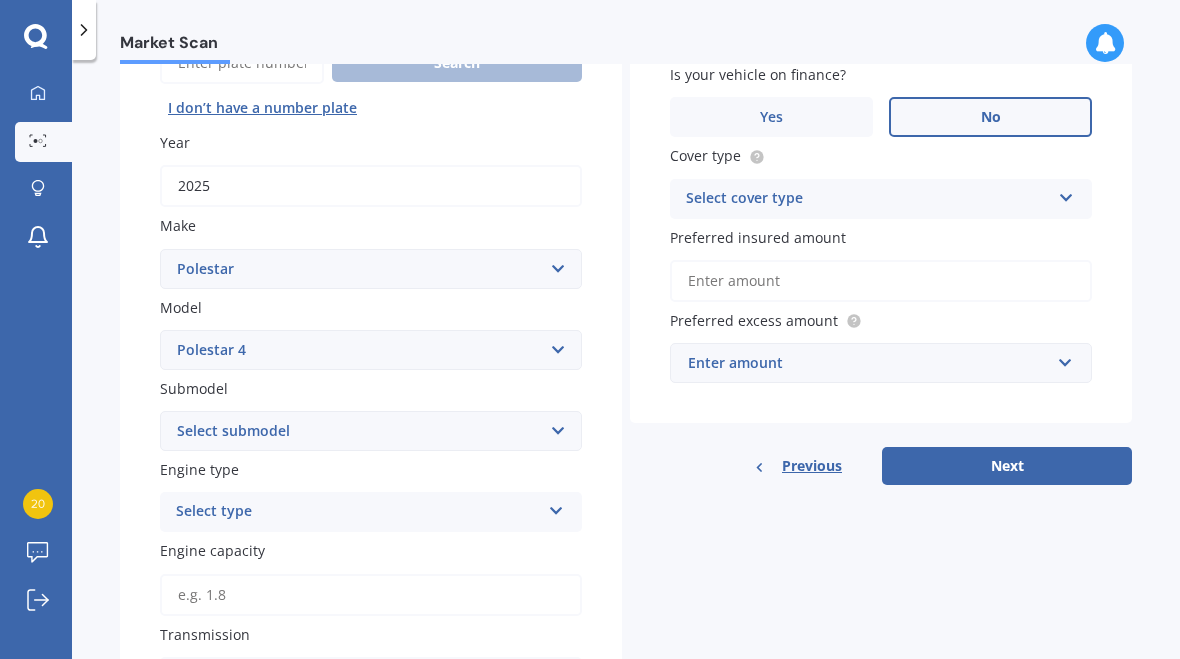 click on "Select submodel EV SUV Coupe" at bounding box center [371, 431] 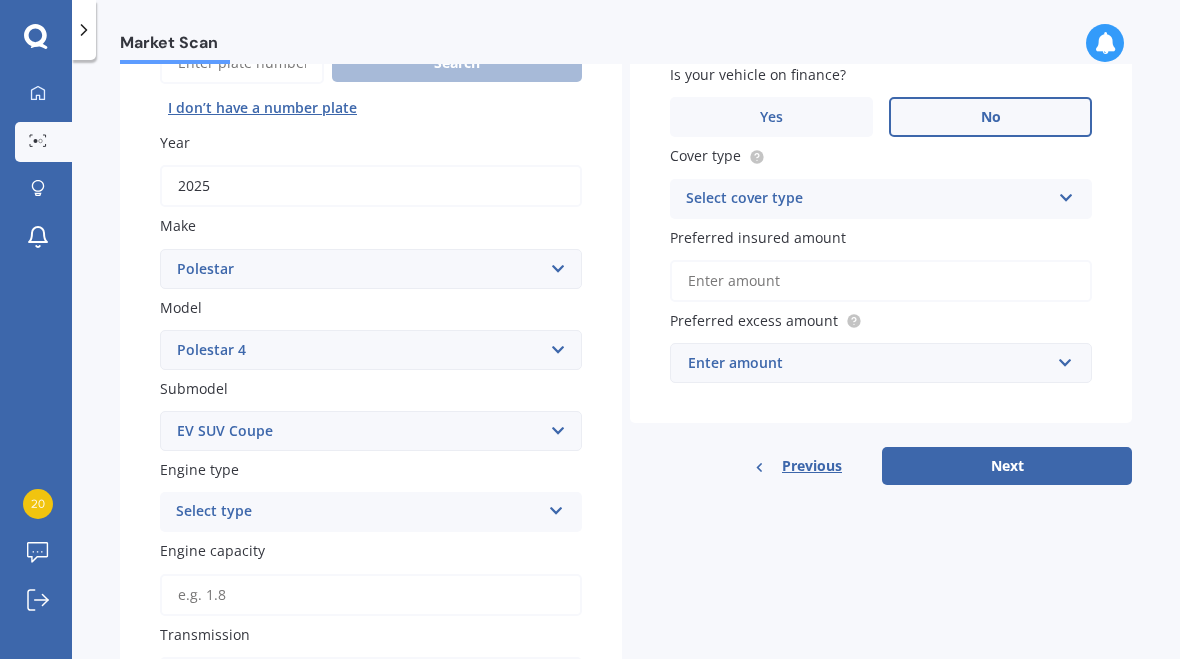 click at bounding box center [556, 507] 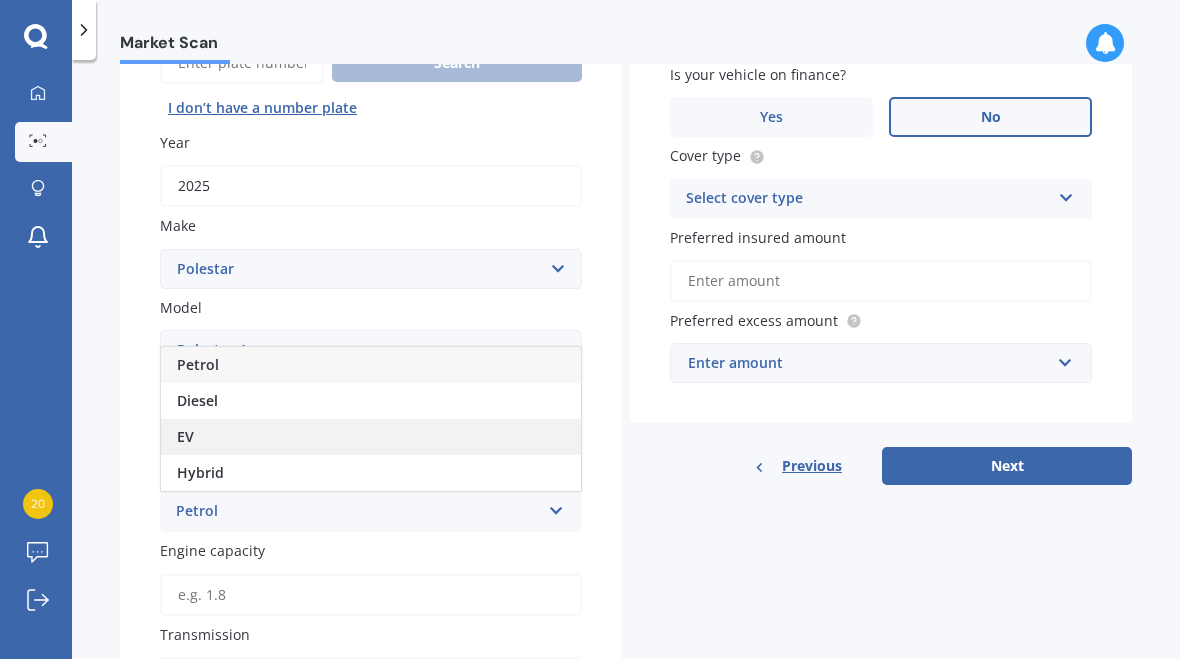 click on "EV" at bounding box center (371, 437) 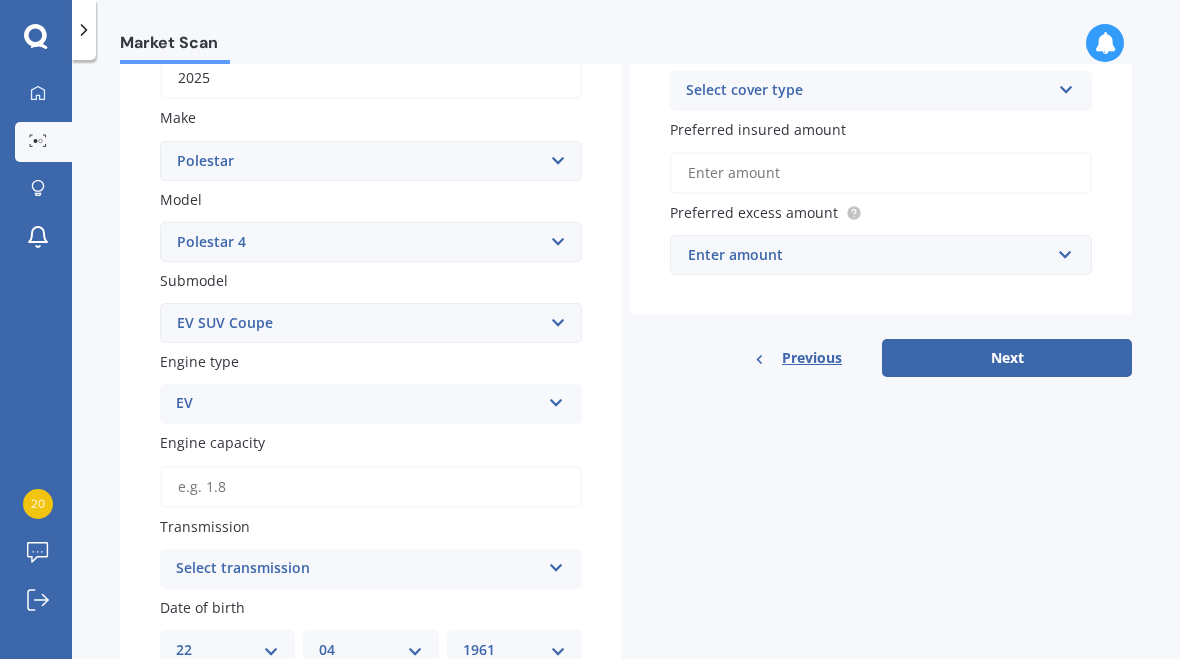 scroll, scrollTop: 378, scrollLeft: 0, axis: vertical 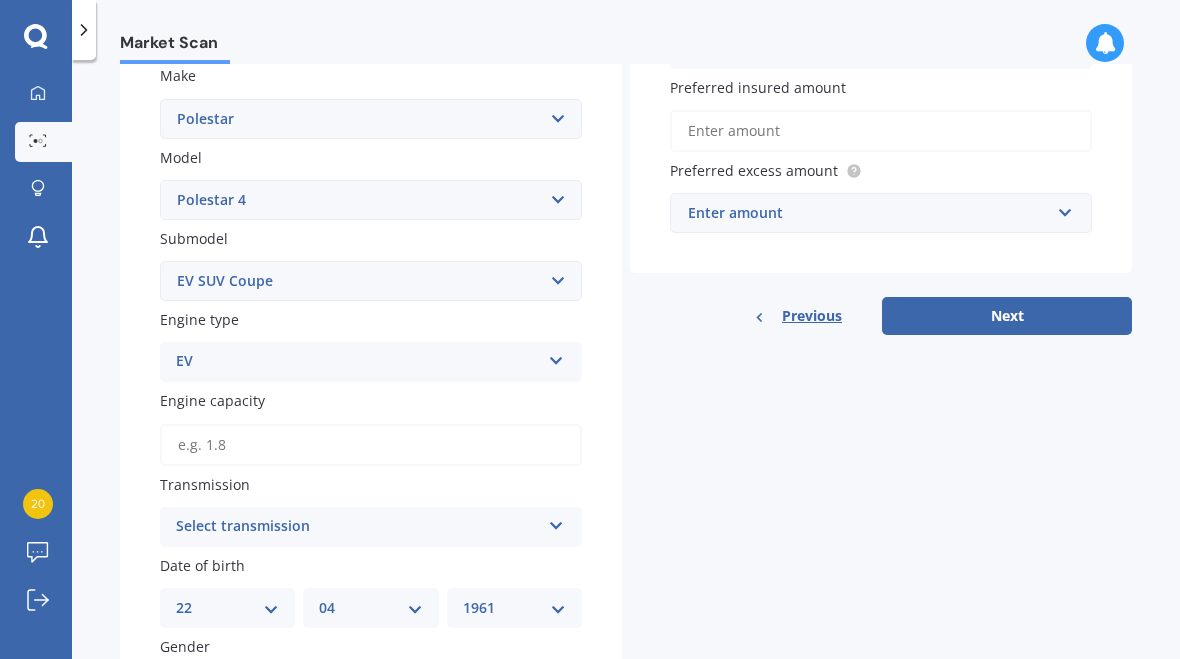 click on "Engine capacity" at bounding box center (371, 445) 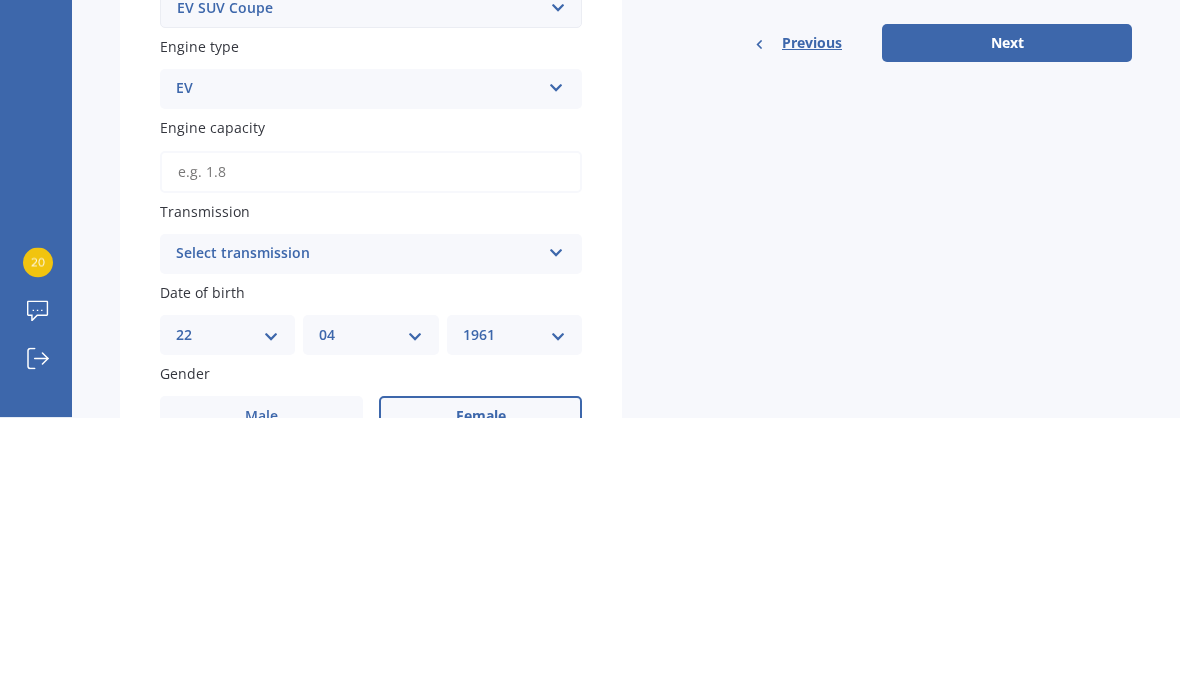 click on "Select transmission" at bounding box center [358, 527] 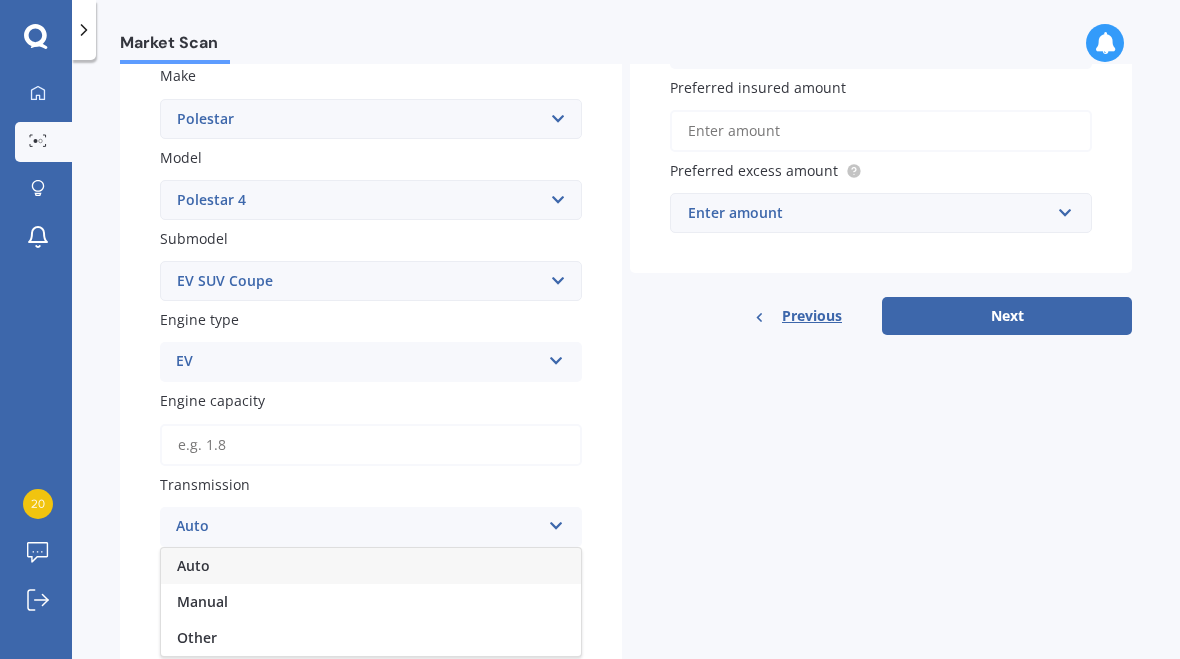 click on "Auto" at bounding box center [193, 565] 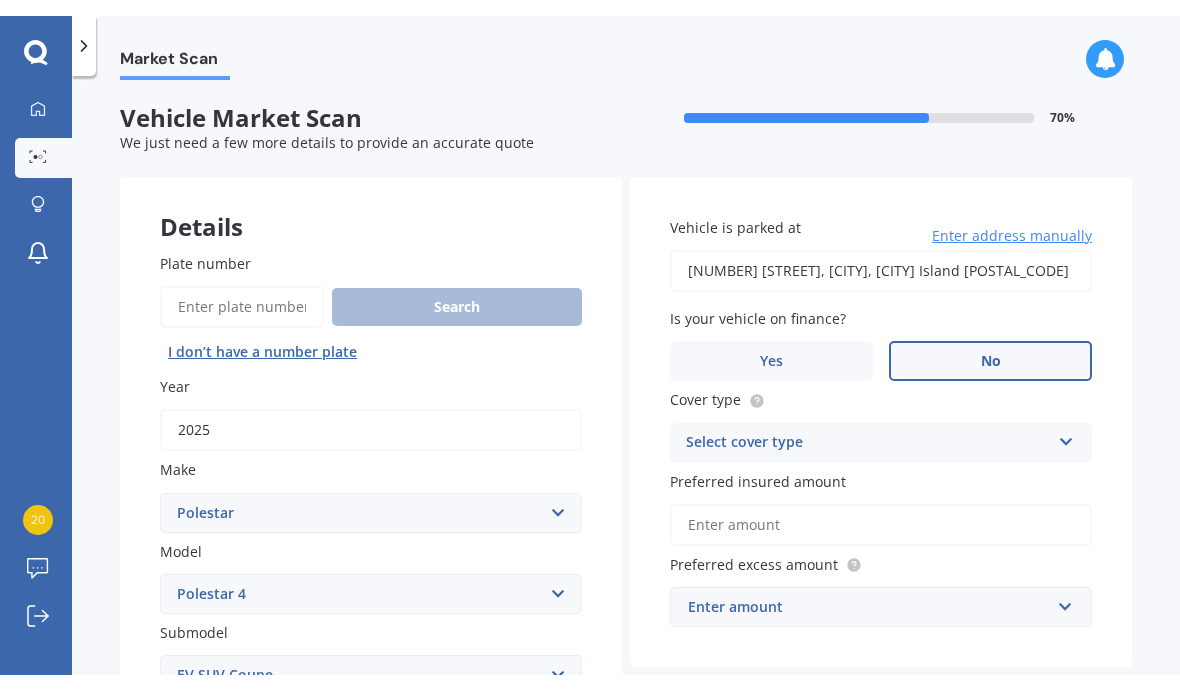 scroll, scrollTop: 0, scrollLeft: 0, axis: both 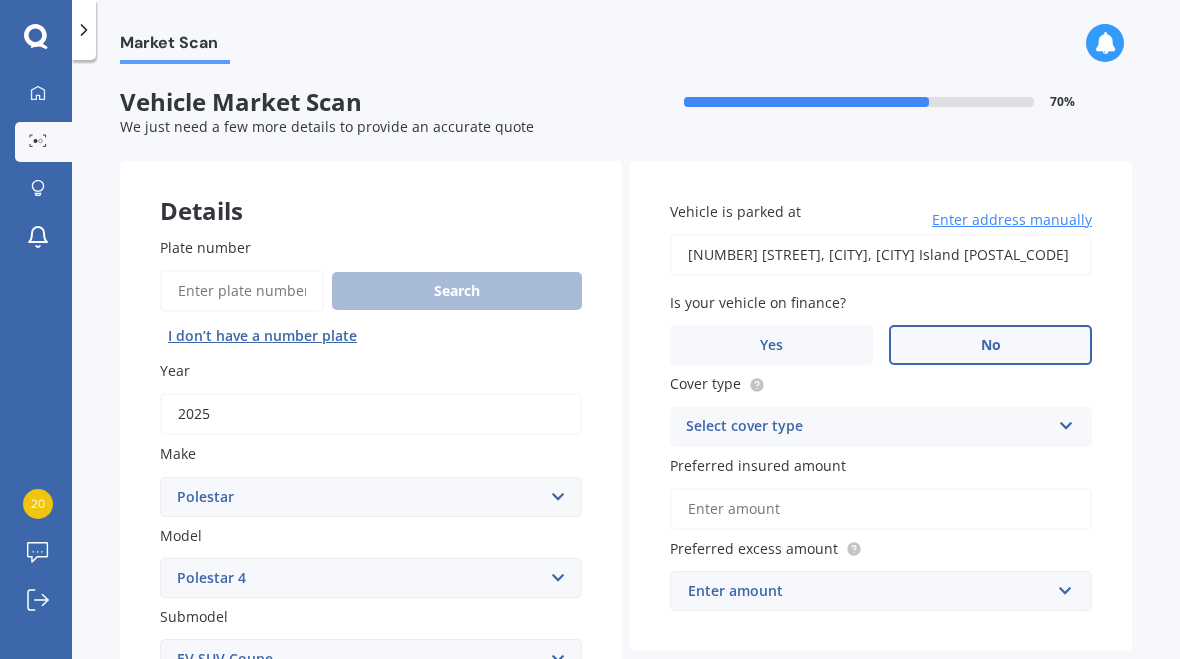 click at bounding box center [1066, 422] 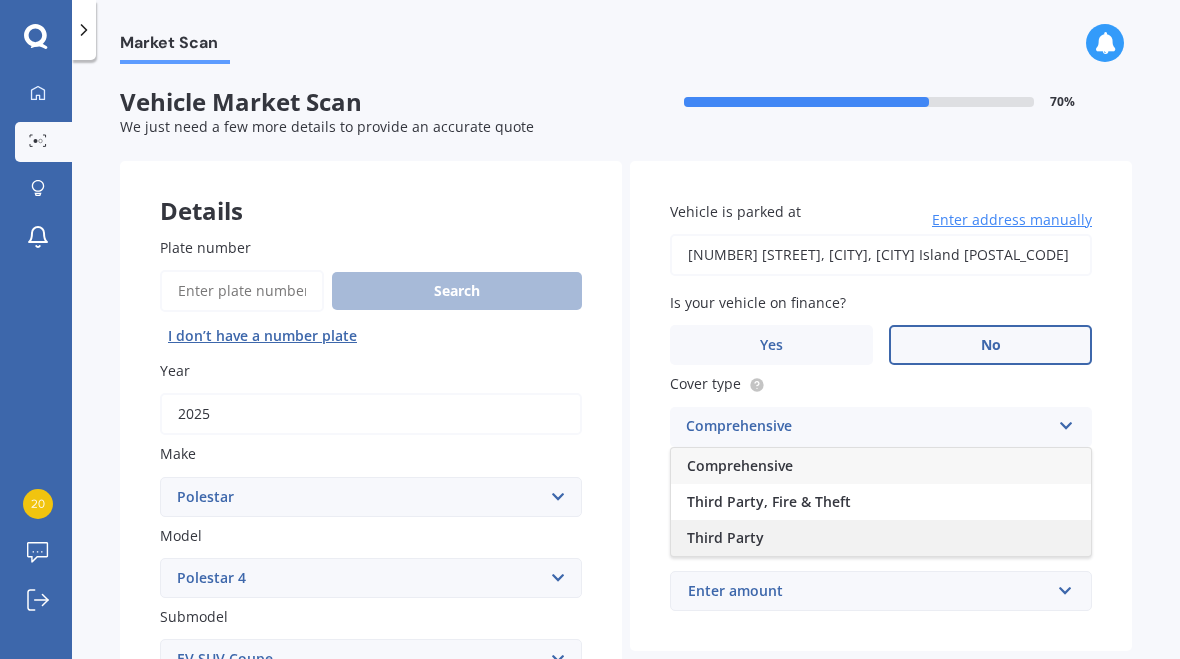 click on "Third Party" at bounding box center (725, 537) 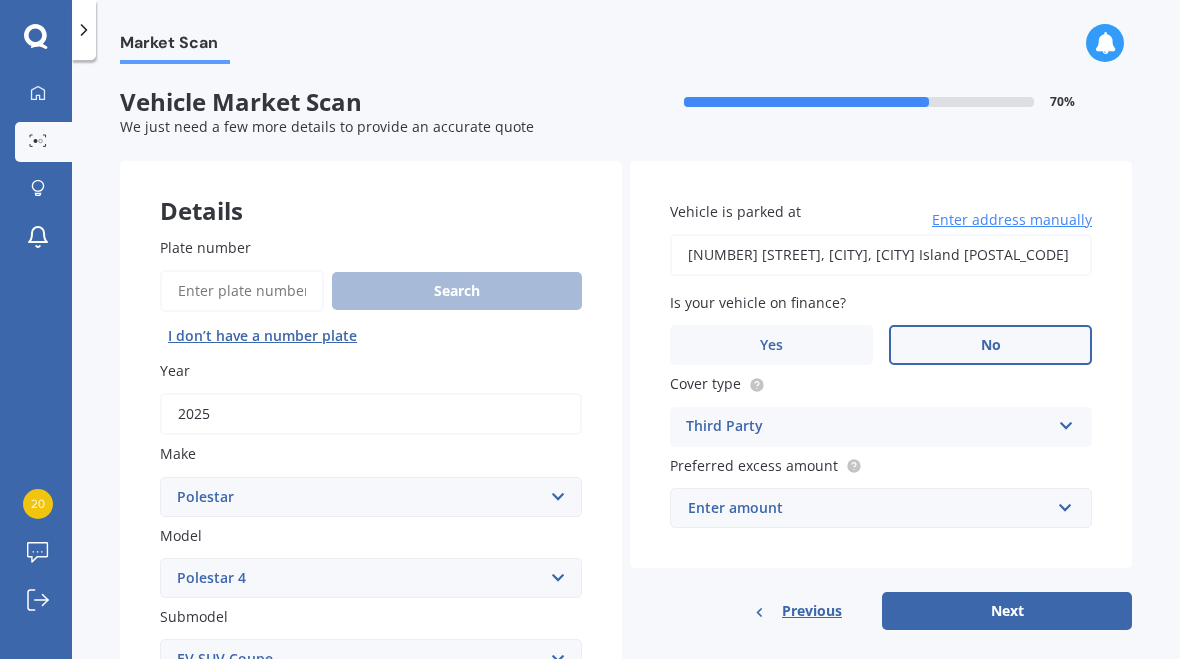 click on "Third Party Comprehensive Third Party, Fire & Theft Third Party" at bounding box center [881, 427] 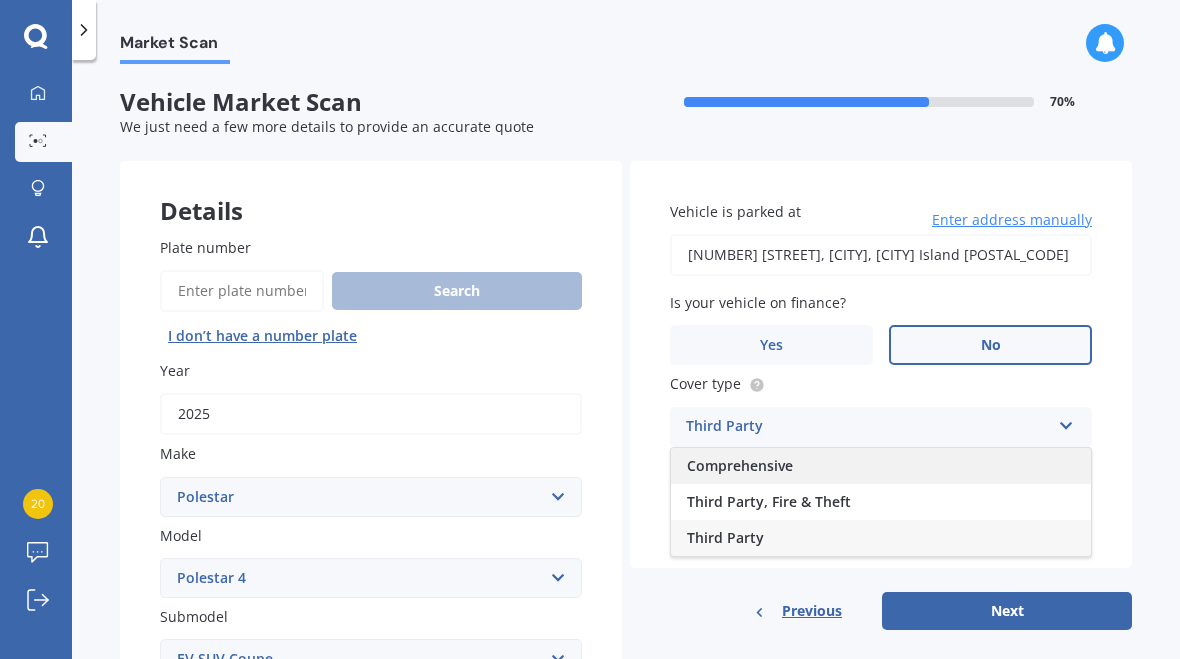 click on "Comprehensive" at bounding box center [740, 465] 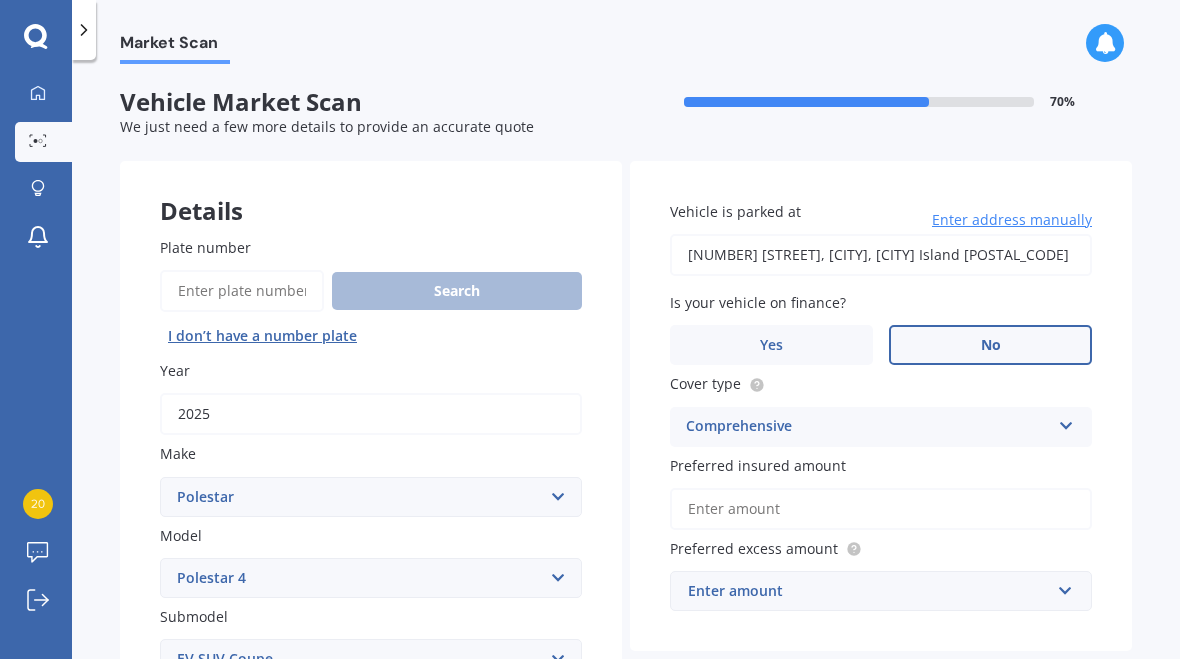 click on "Preferred insured amount" at bounding box center [881, 509] 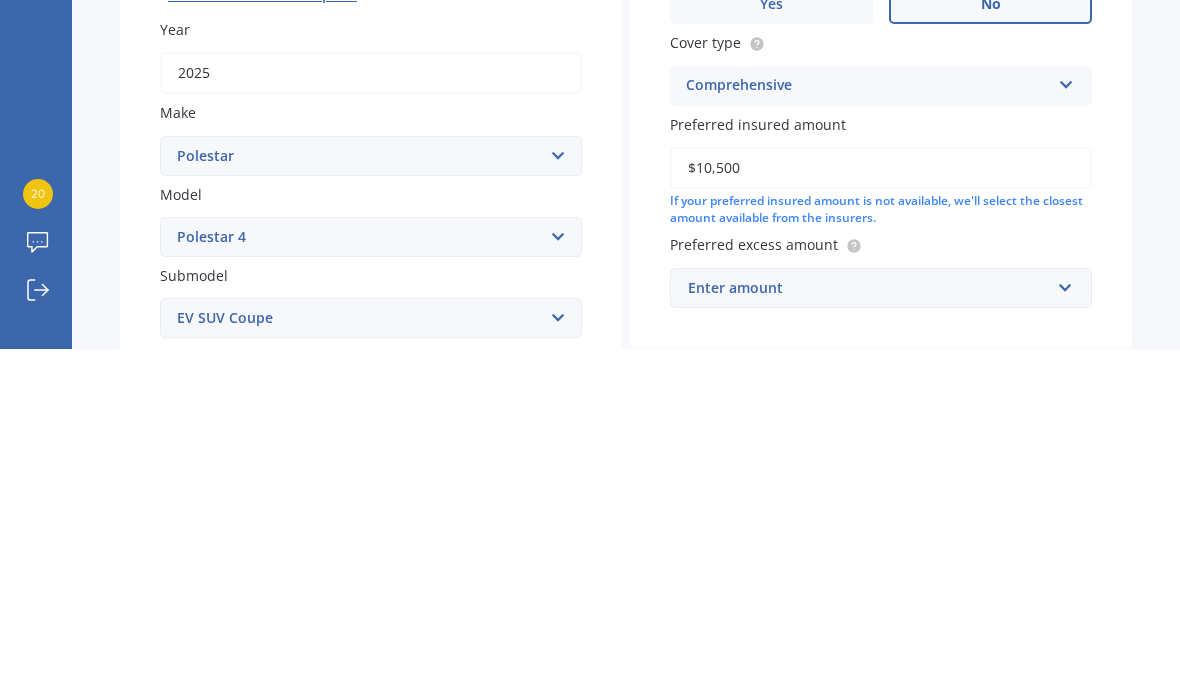 type on "$105,000" 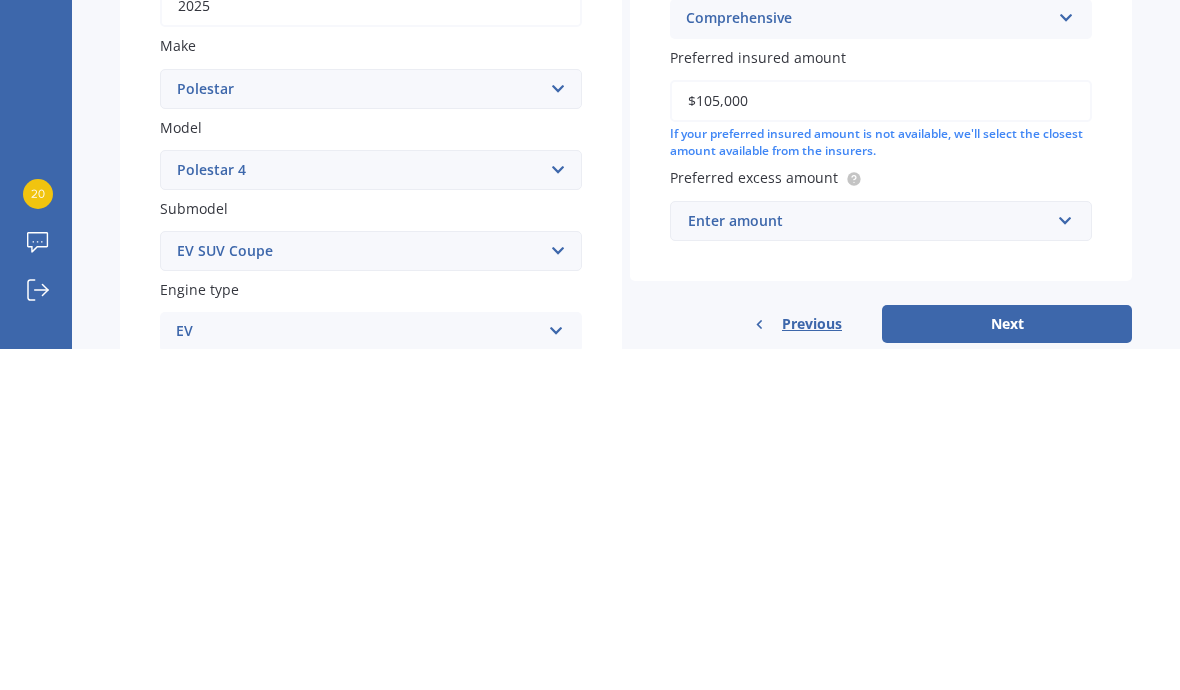 scroll, scrollTop: 87, scrollLeft: 0, axis: vertical 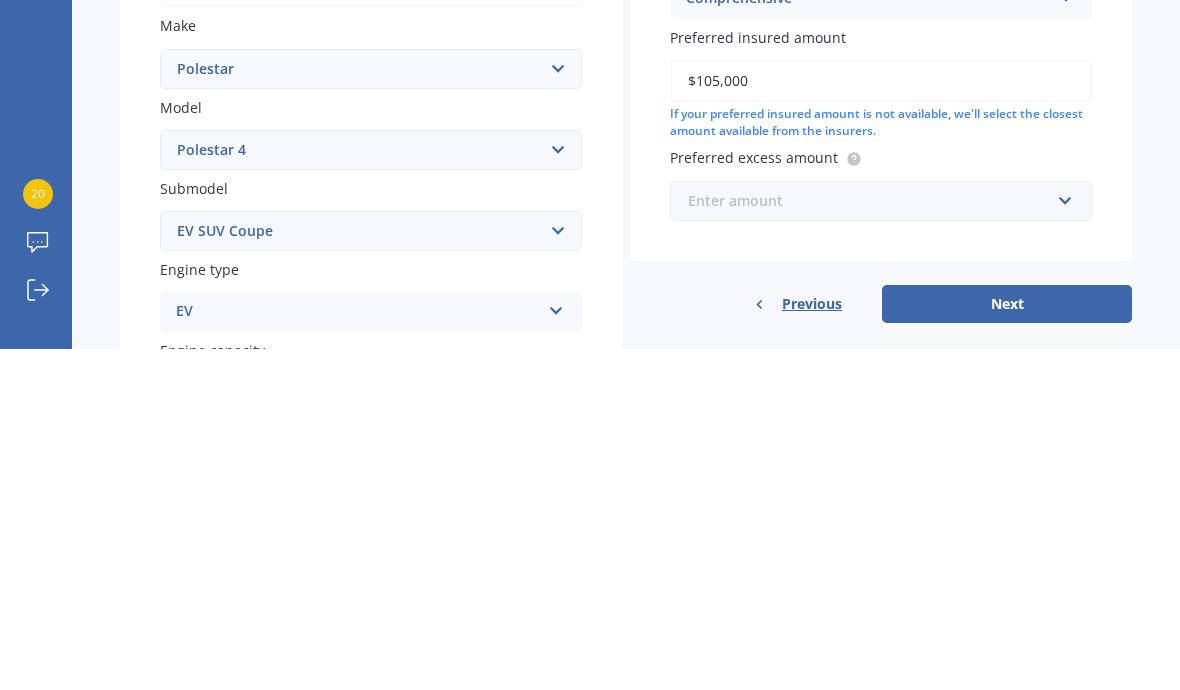 click at bounding box center (874, 542) 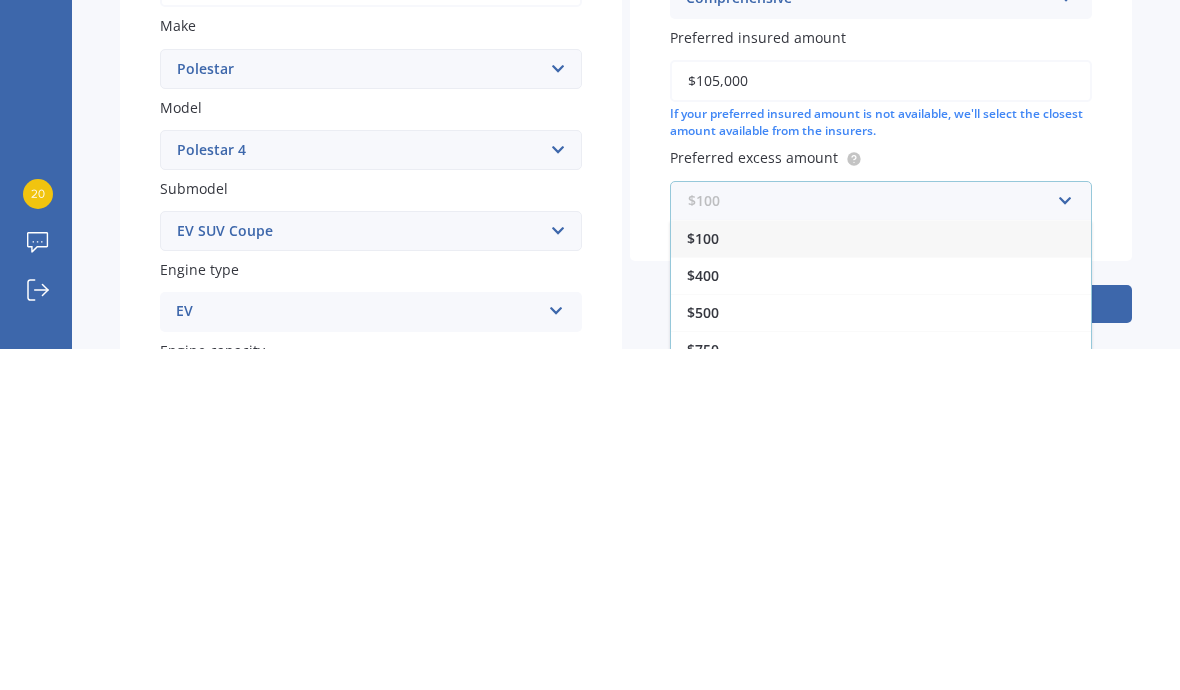 scroll, scrollTop: 99, scrollLeft: 0, axis: vertical 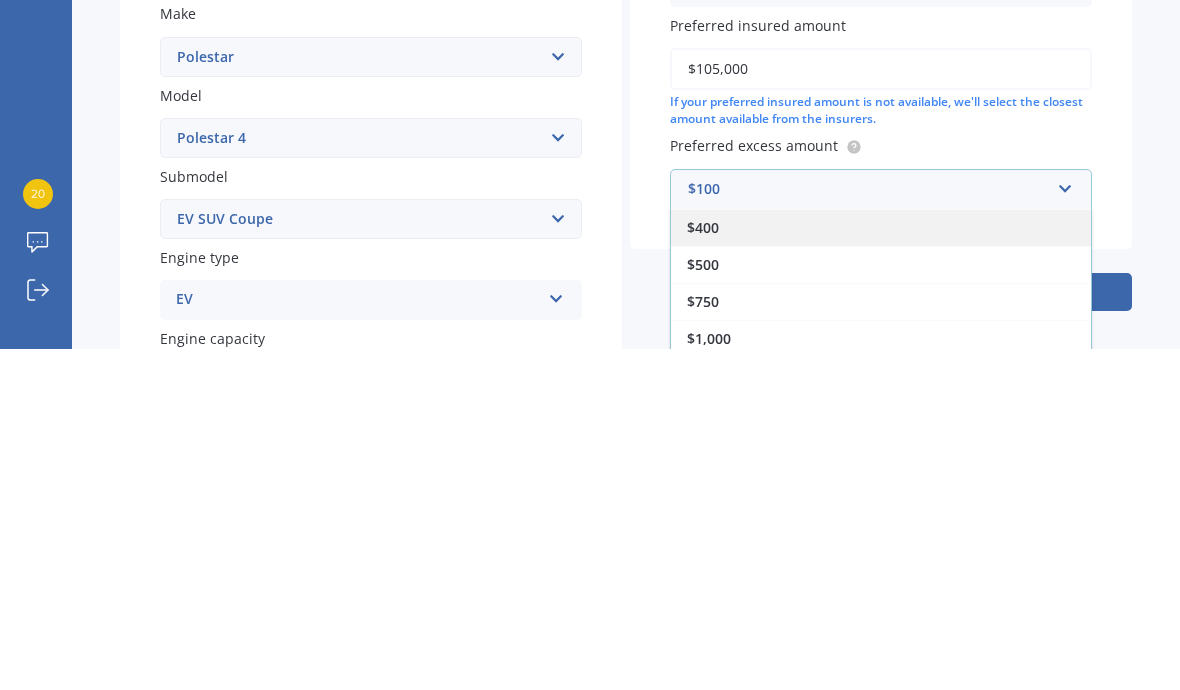 click on "$400" at bounding box center [703, 568] 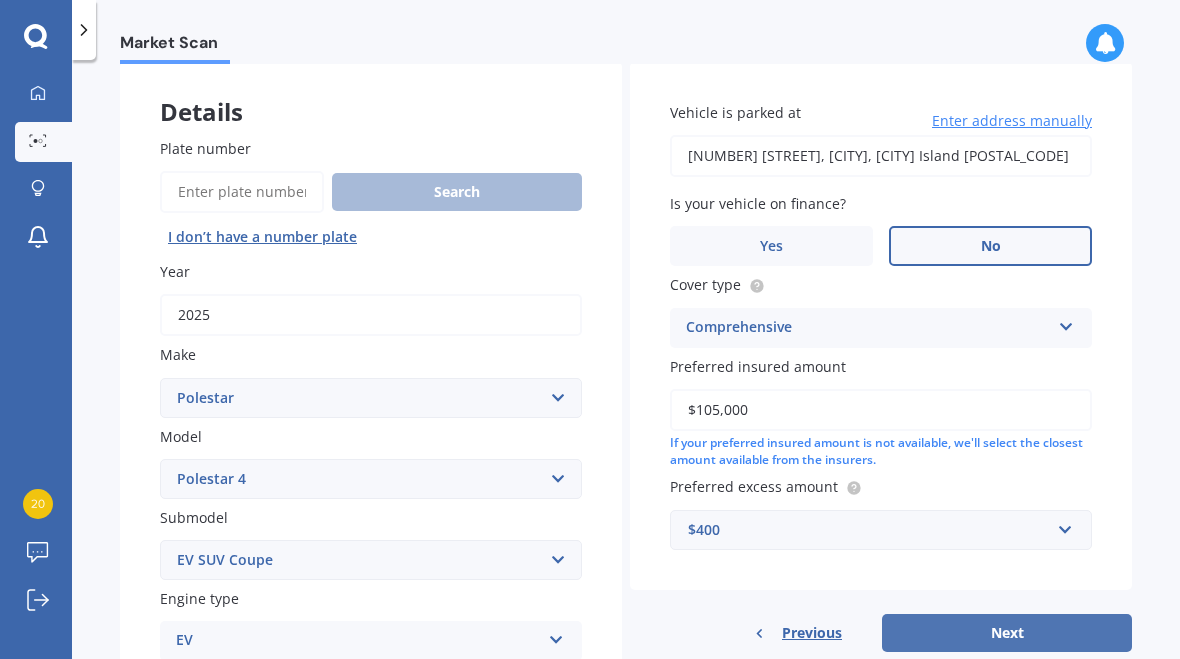 click on "Next" at bounding box center [1007, 633] 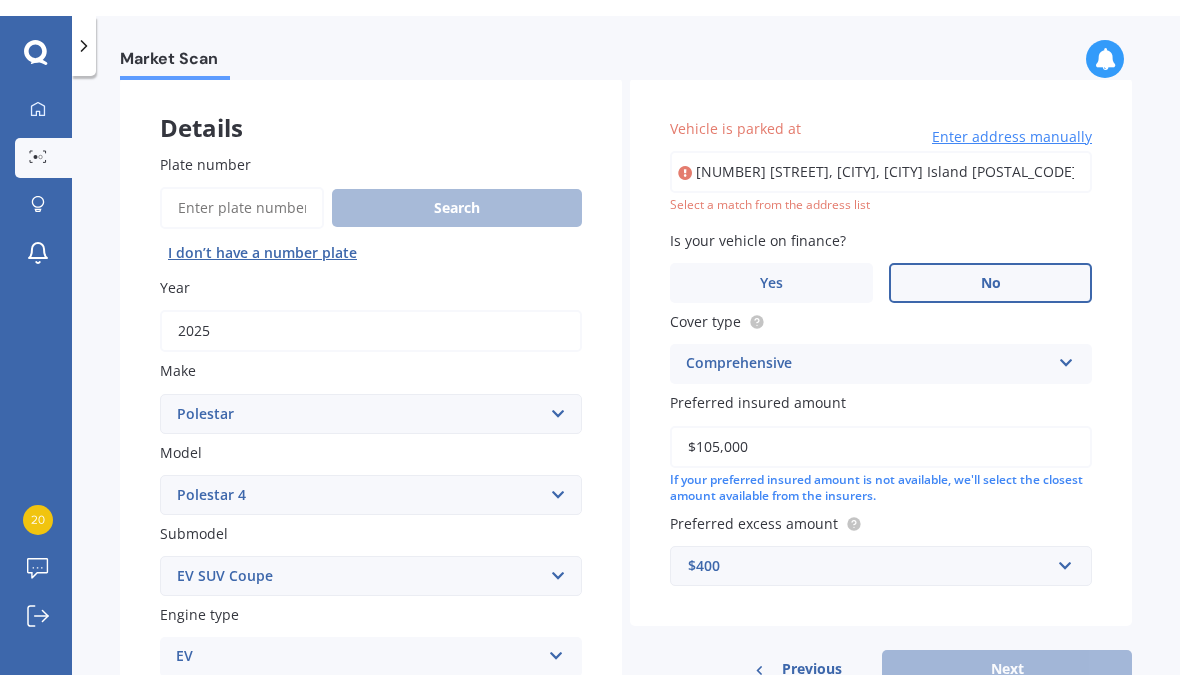 scroll, scrollTop: 3, scrollLeft: 0, axis: vertical 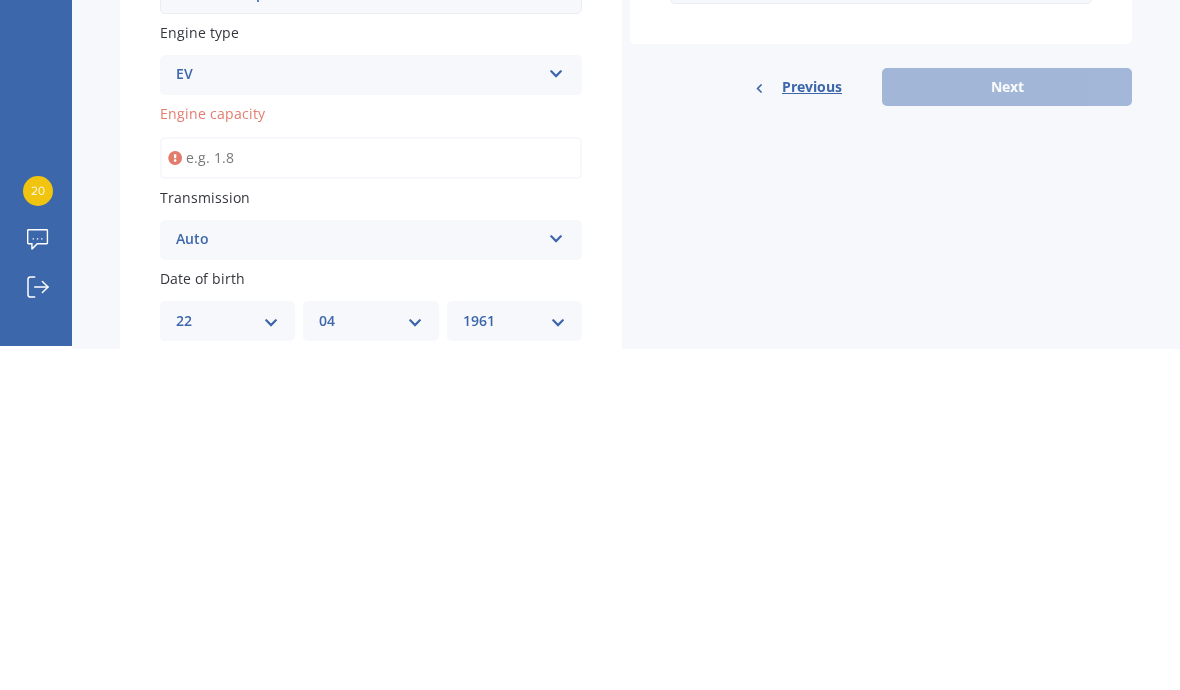 type on "4.0" 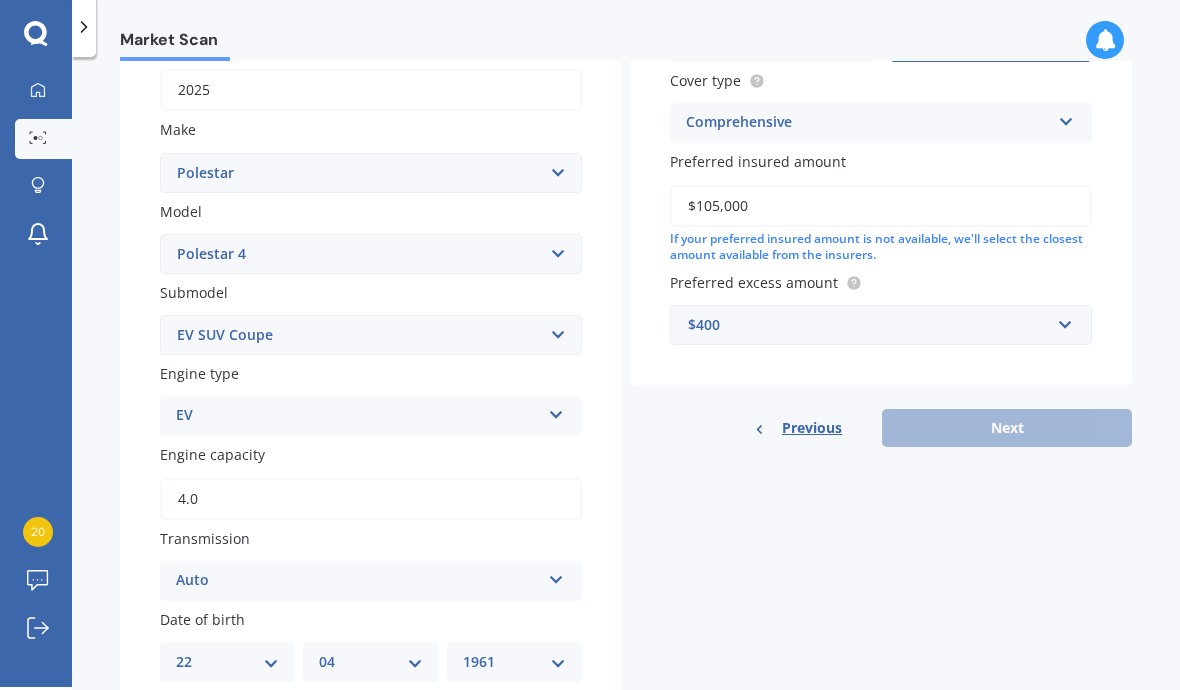 scroll, scrollTop: 0, scrollLeft: 0, axis: both 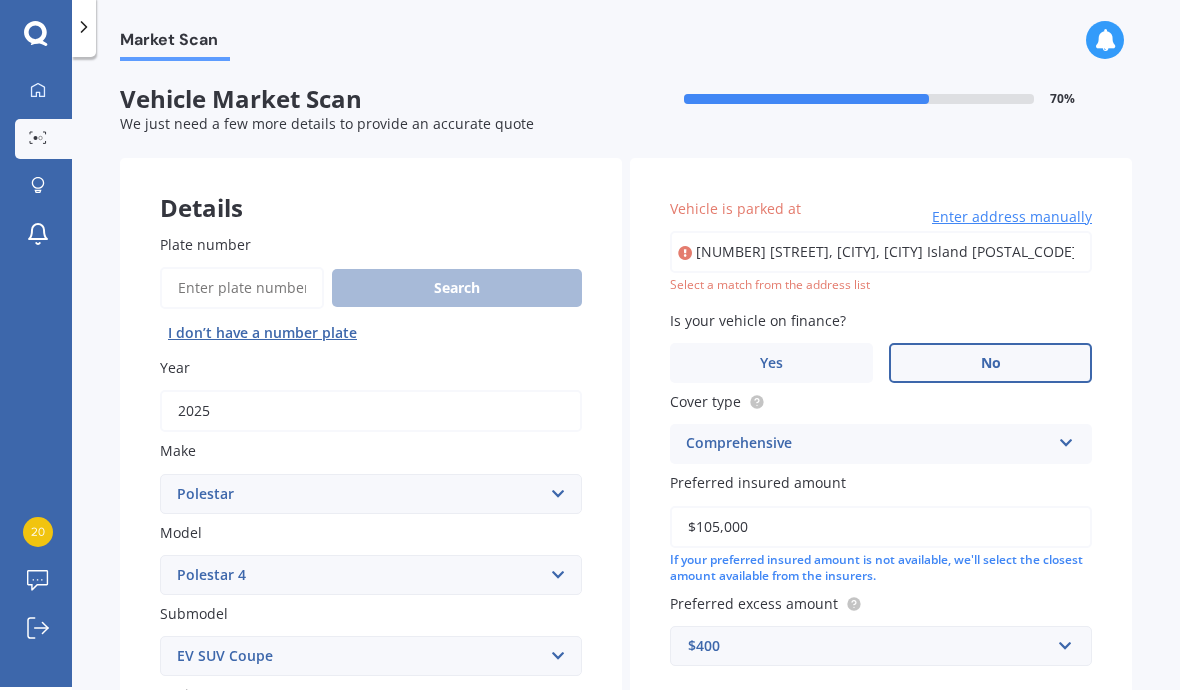 type on "[NUMBER] [STREET], [CITY], [CITY] Island [POSTAL_CODE]P" 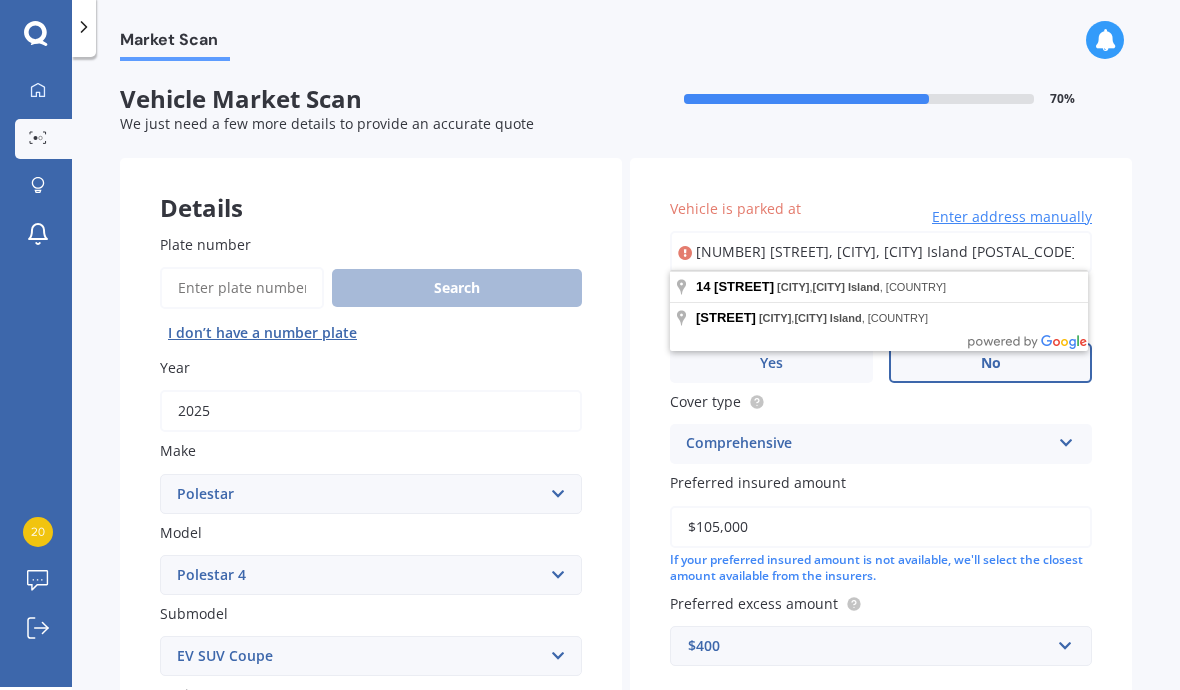 scroll, scrollTop: 0, scrollLeft: 0, axis: both 